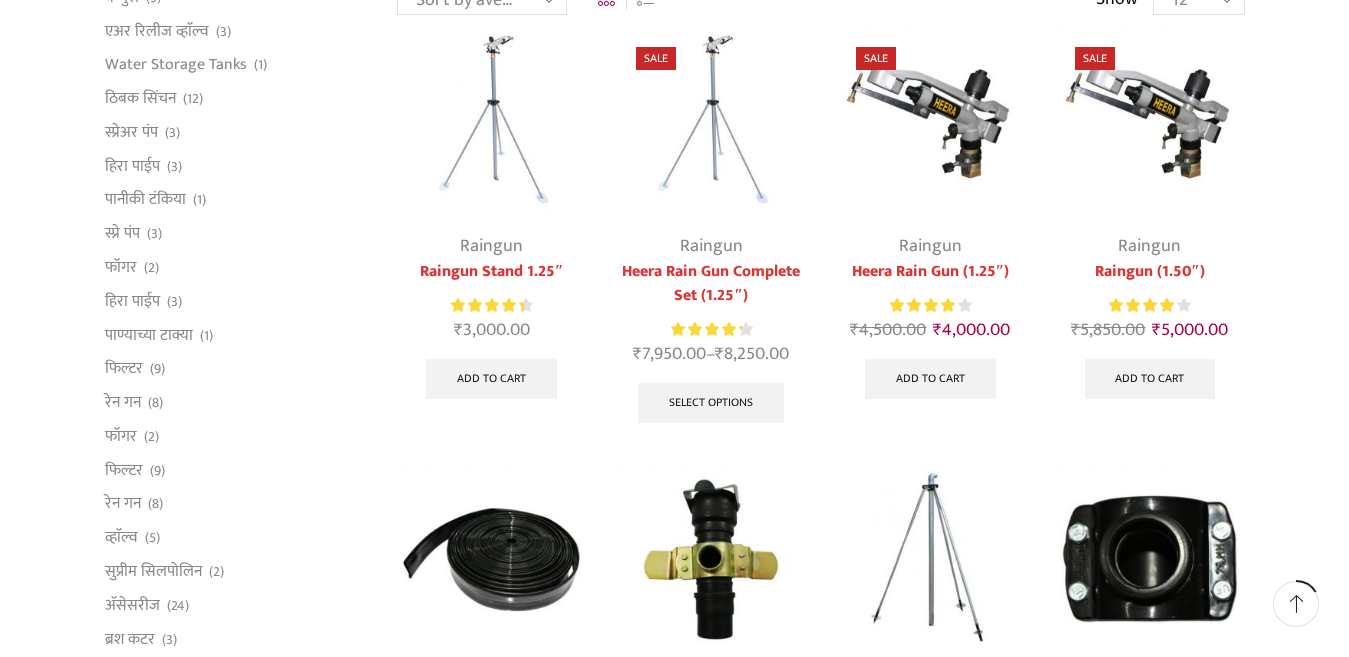 scroll, scrollTop: 200, scrollLeft: 0, axis: vertical 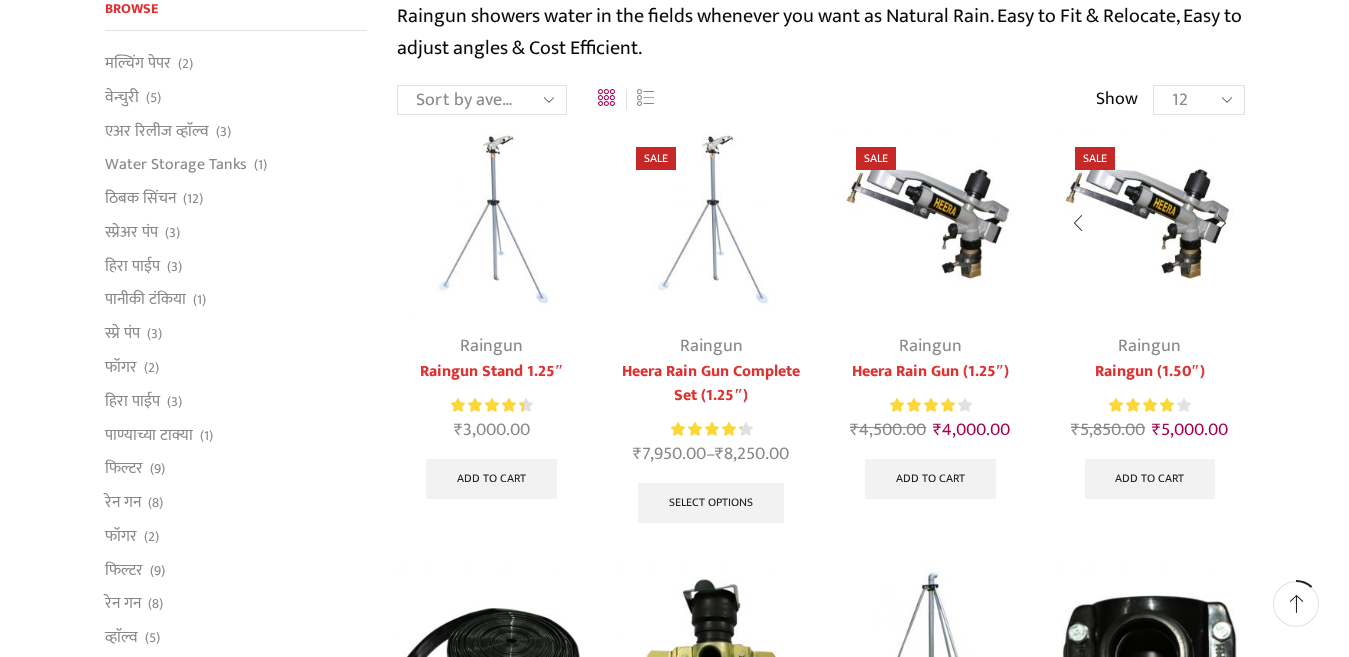 click at bounding box center [1149, 221] 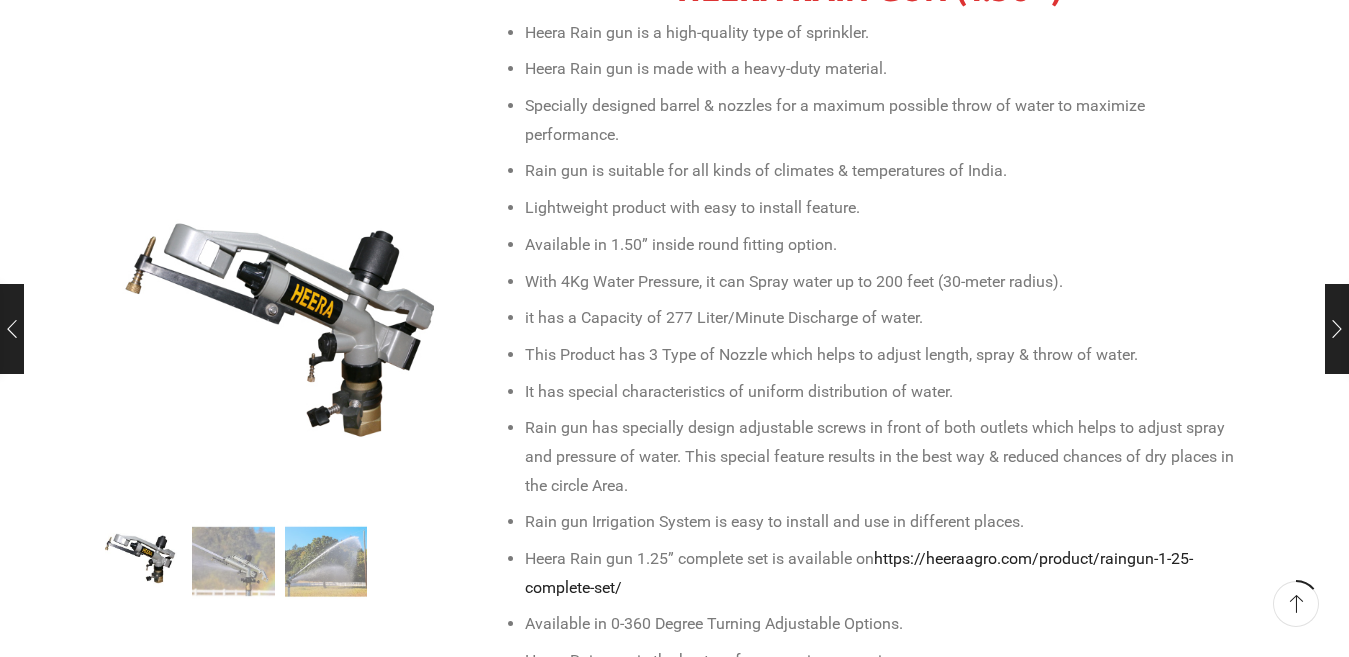 scroll, scrollTop: 600, scrollLeft: 0, axis: vertical 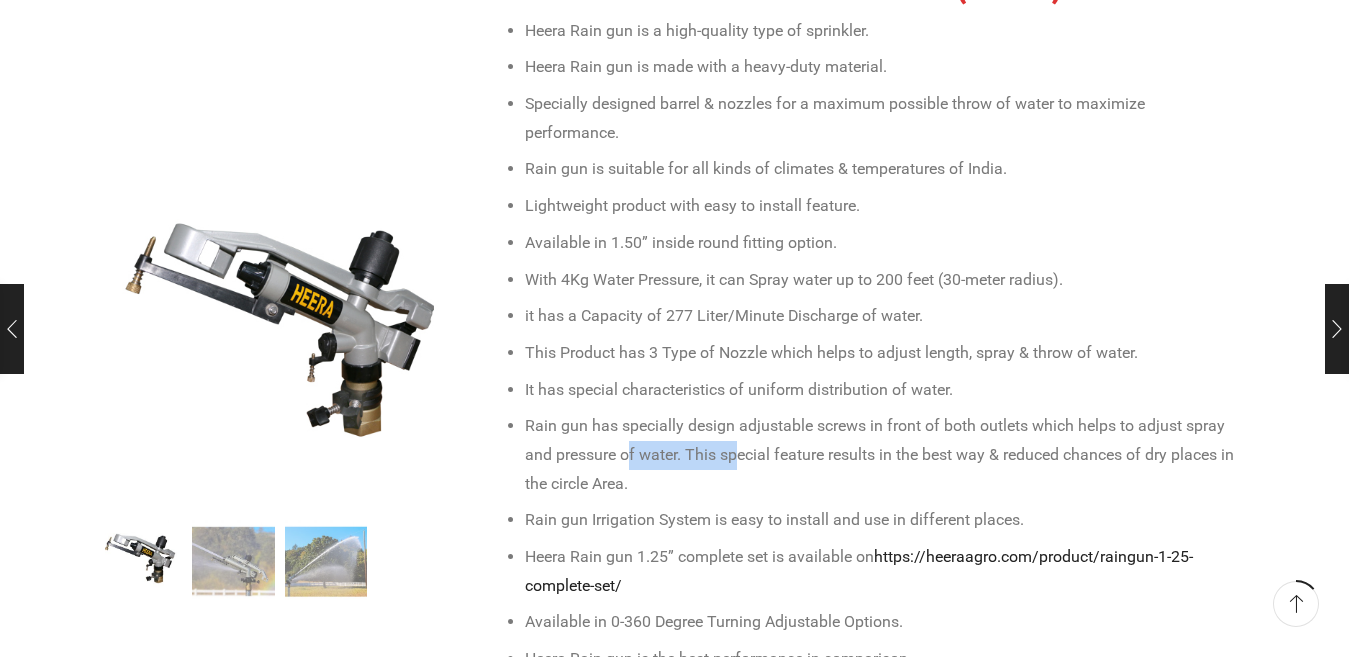 drag, startPoint x: 627, startPoint y: 452, endPoint x: 742, endPoint y: 452, distance: 115 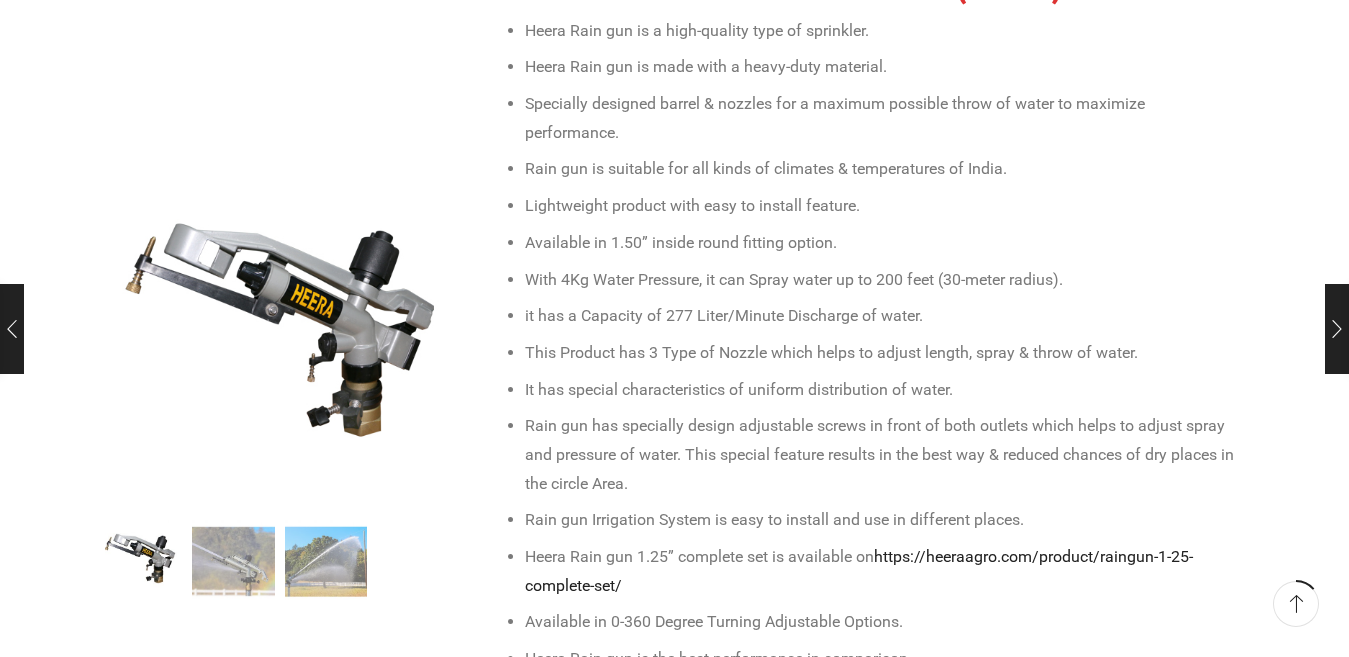 click on "Rain gun has specially design adjustable screws in front of both outlets which helps to adjust spray and pressure of water. This special feature results in the best way & reduced chances of dry places in the circle Area." at bounding box center [880, 455] 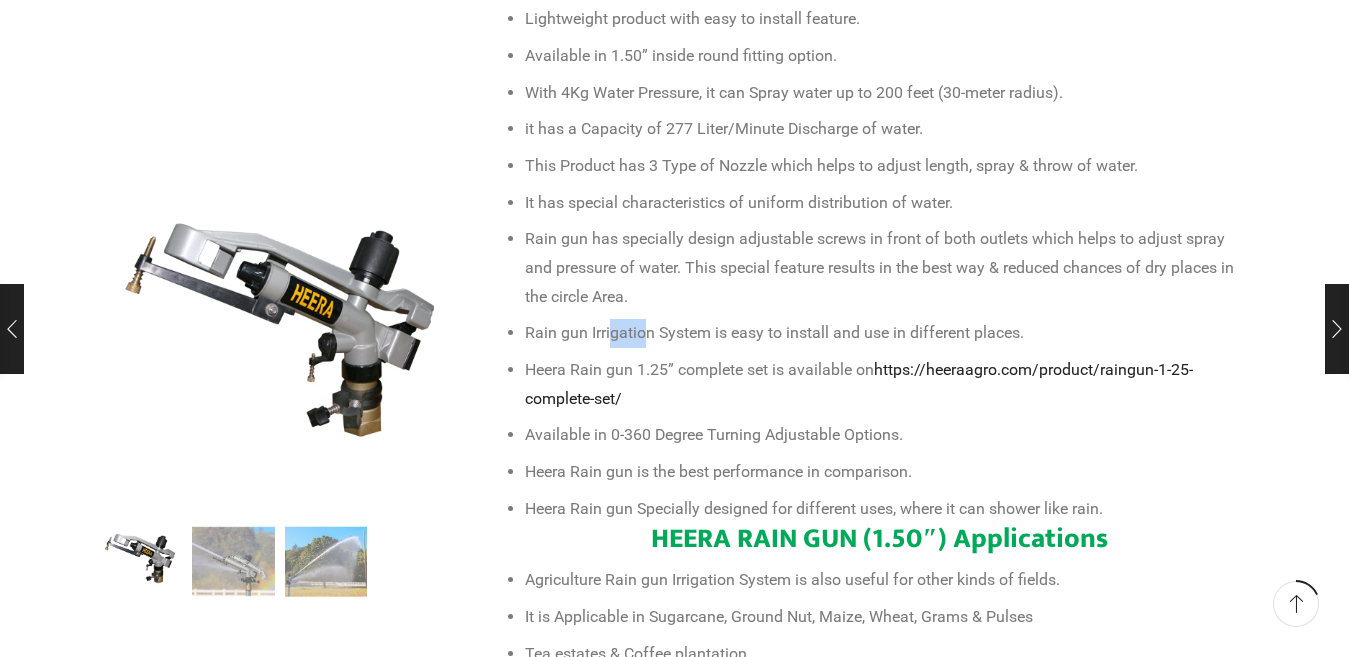 scroll, scrollTop: 800, scrollLeft: 0, axis: vertical 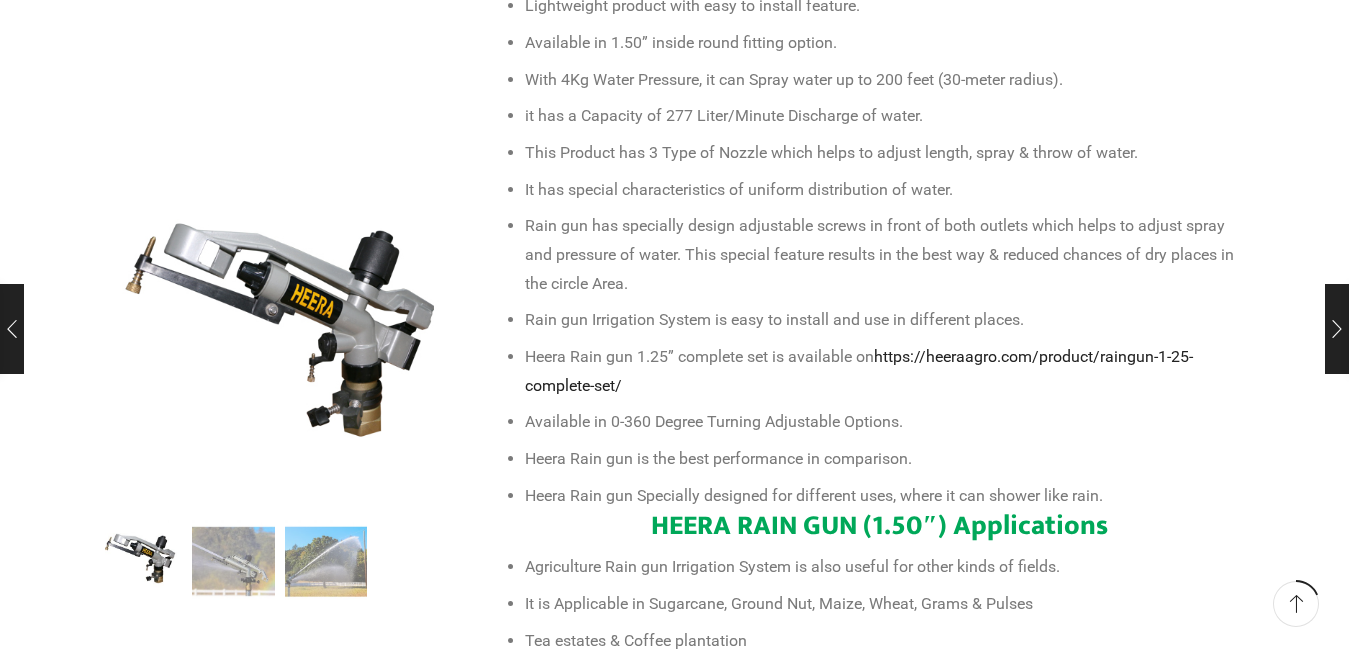 click on "Available in 0-360 Degree Turning Adjustable Options." at bounding box center [880, 422] 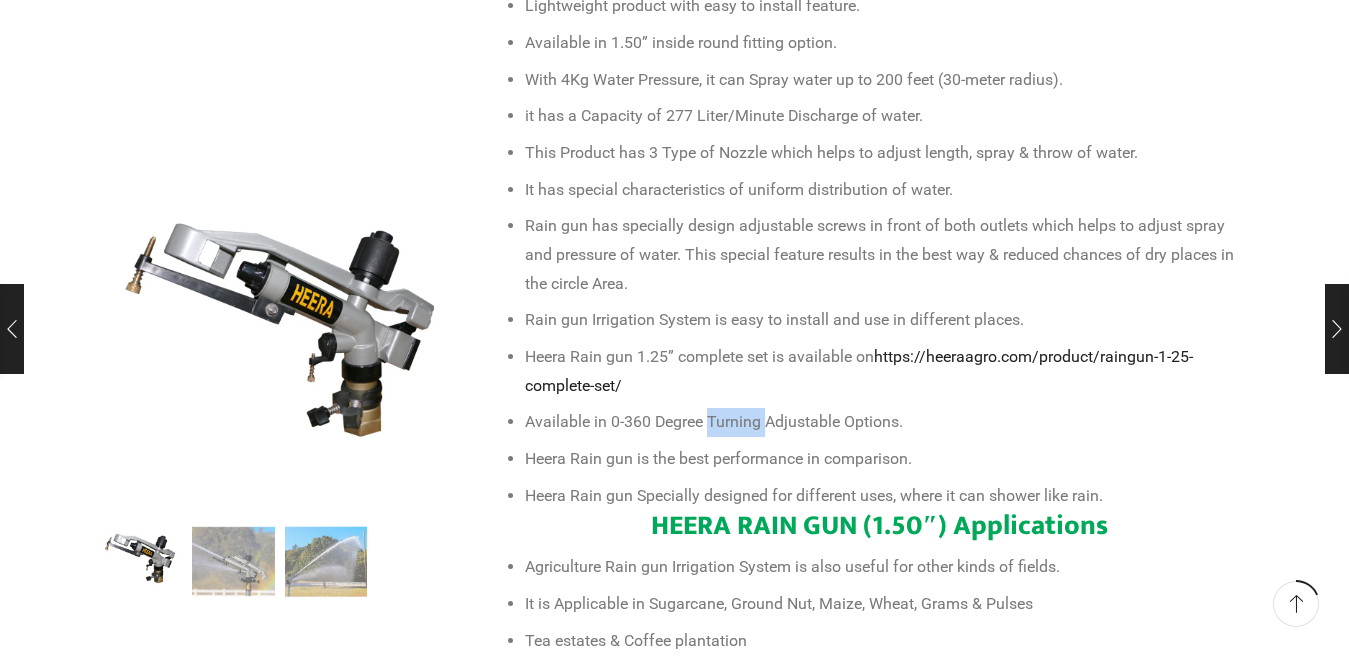 click on "Available in 0-360 Degree Turning Adjustable Options." at bounding box center [880, 422] 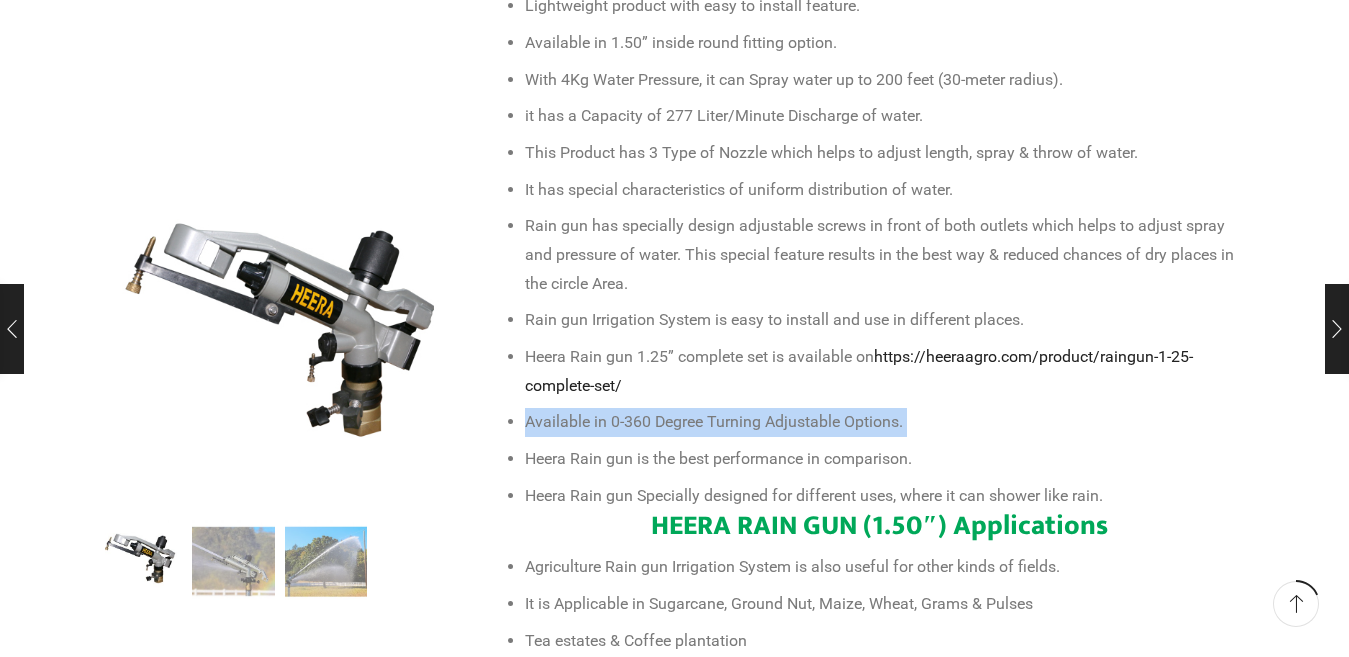 click on "Available in 0-360 Degree Turning Adjustable Options." at bounding box center [880, 422] 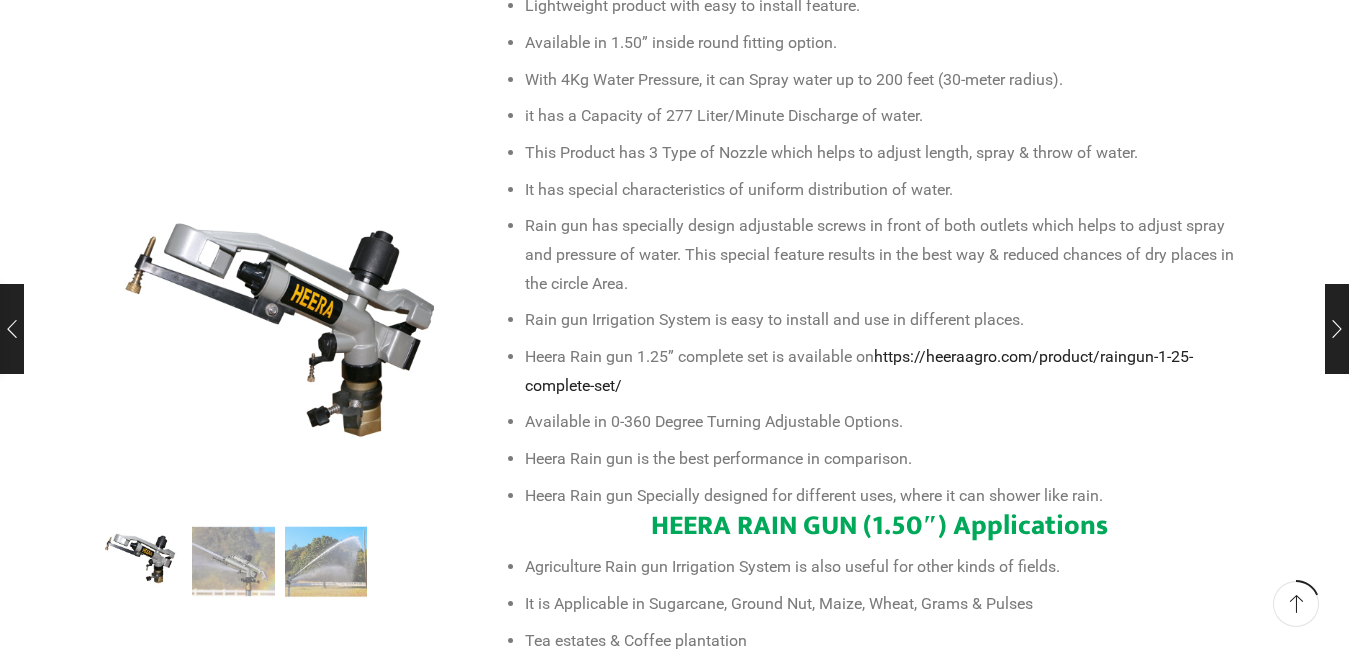 click on "Available in 0-360 Degree Turning Adjustable Options." at bounding box center [880, 422] 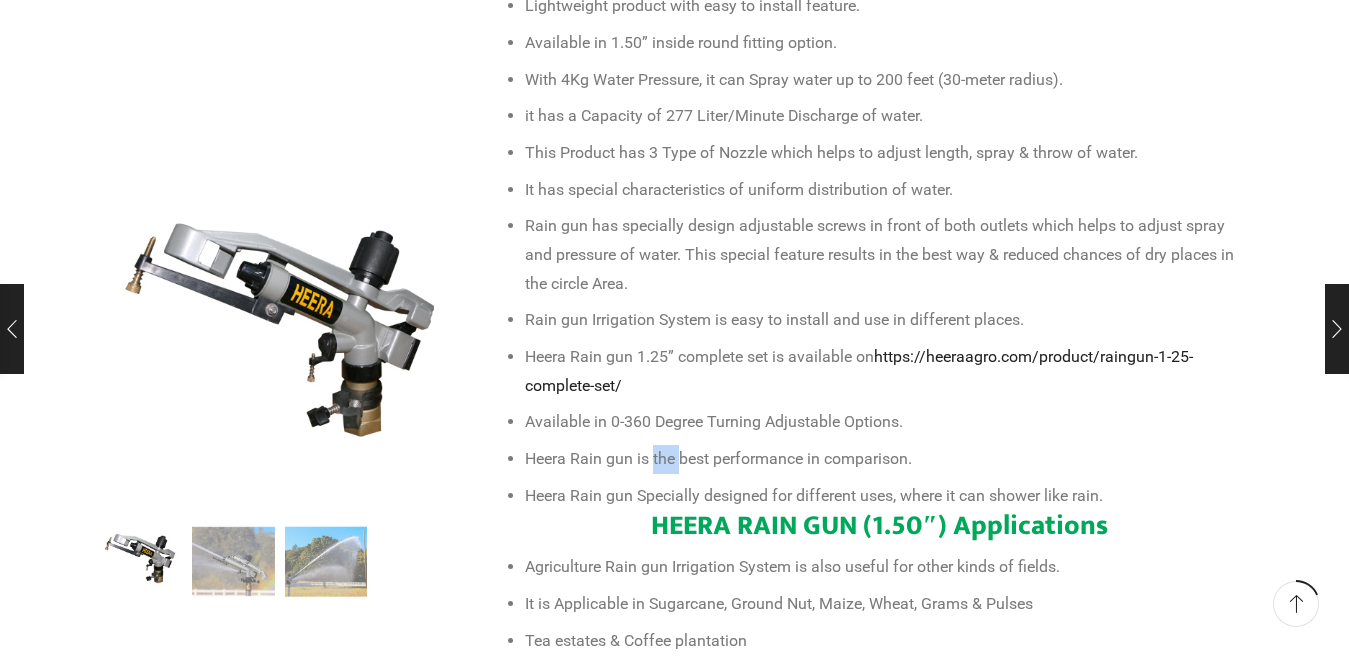 click on "Heera Rain gun is the best performance in comparison." at bounding box center [880, 459] 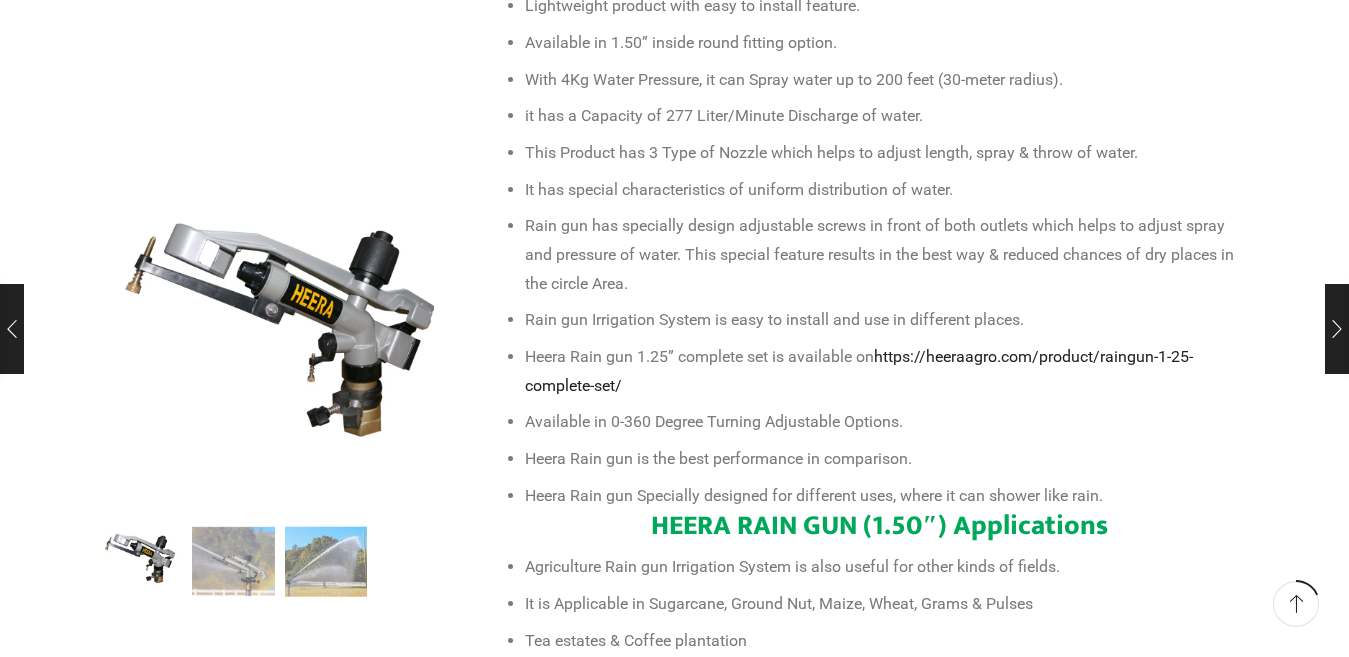 click on "Heera Rain gun is the best performance in comparison." at bounding box center [880, 459] 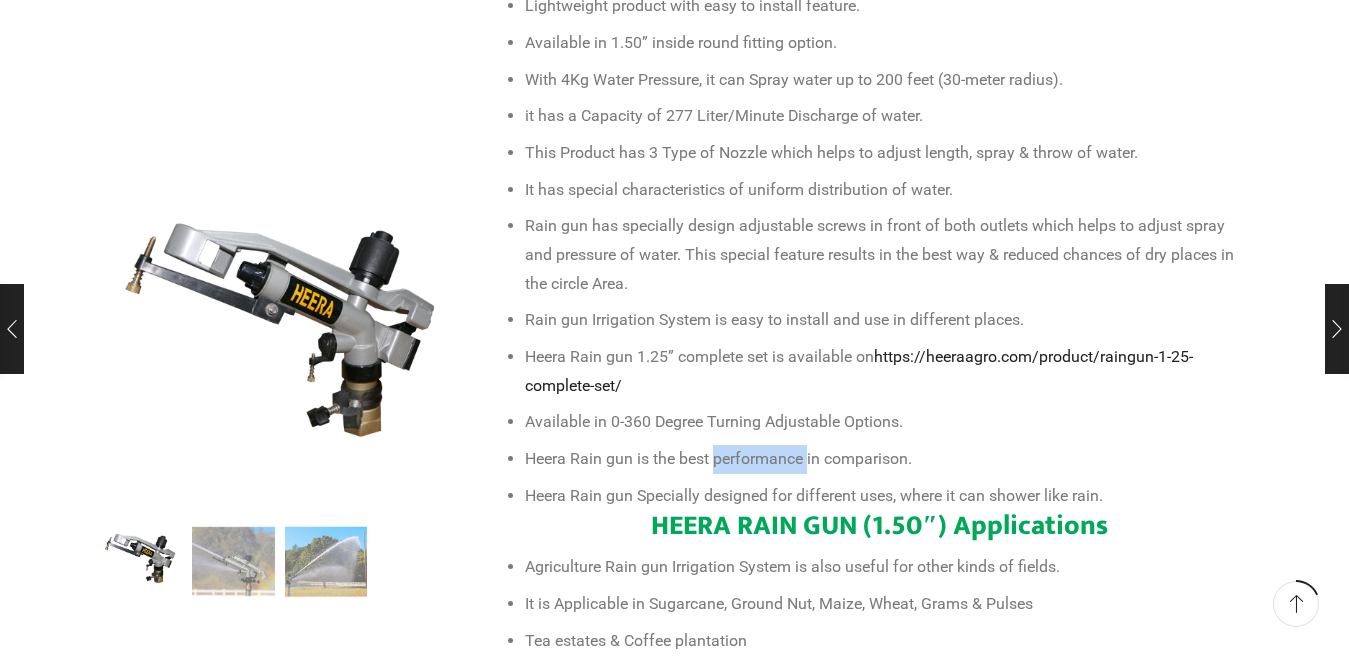 click on "Heera Rain gun is the best performance in comparison." at bounding box center [880, 459] 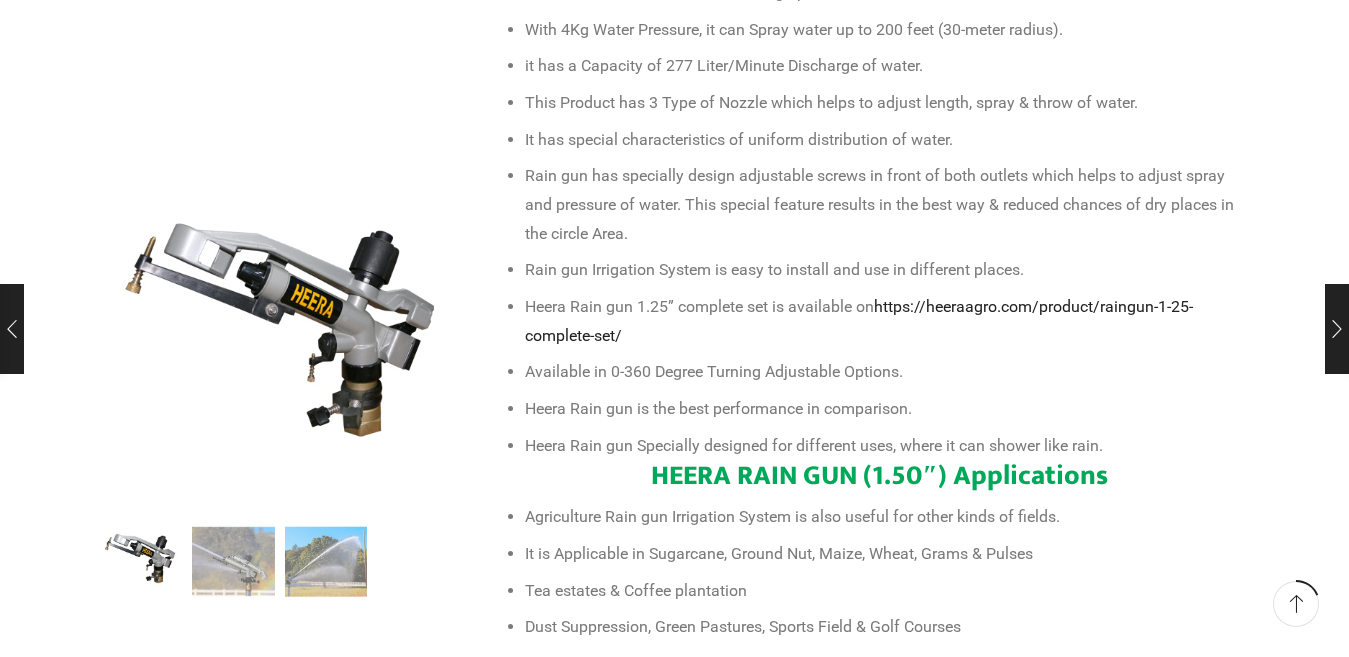 scroll, scrollTop: 900, scrollLeft: 0, axis: vertical 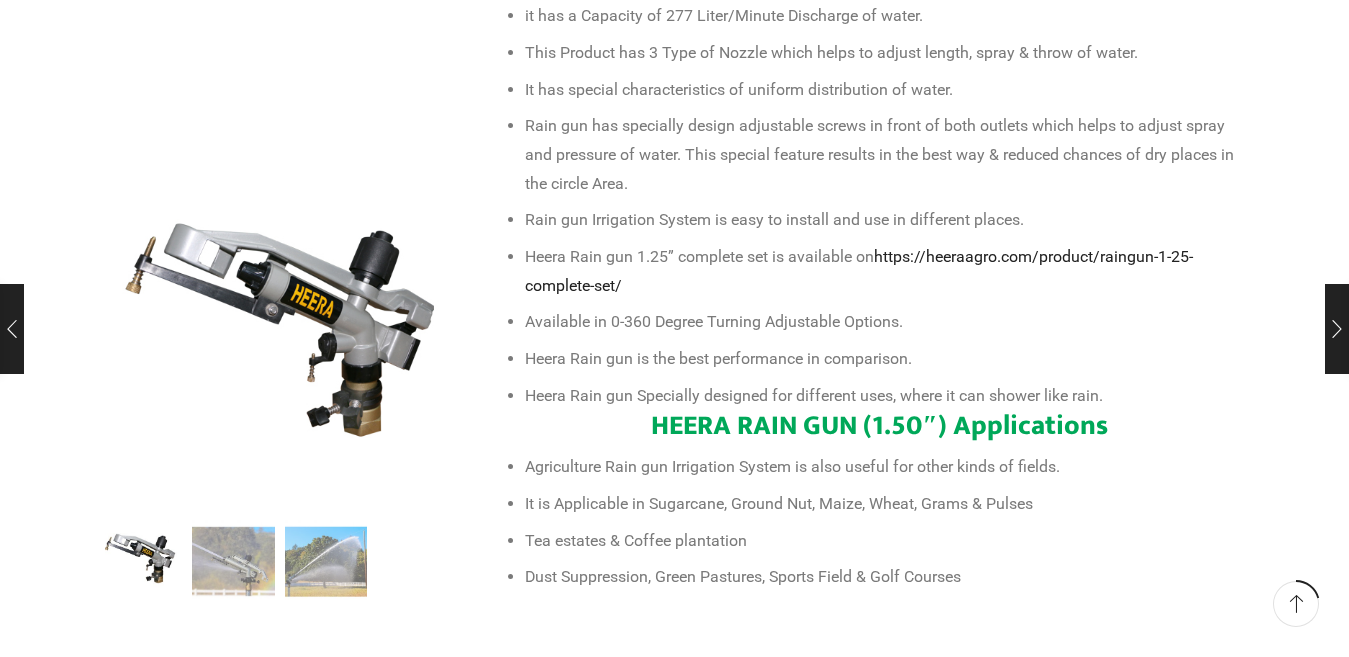 click on "It is Applicable in Sugarcane, Ground Nut, Maize, Wheat, Grams & Pulses" at bounding box center [880, 504] 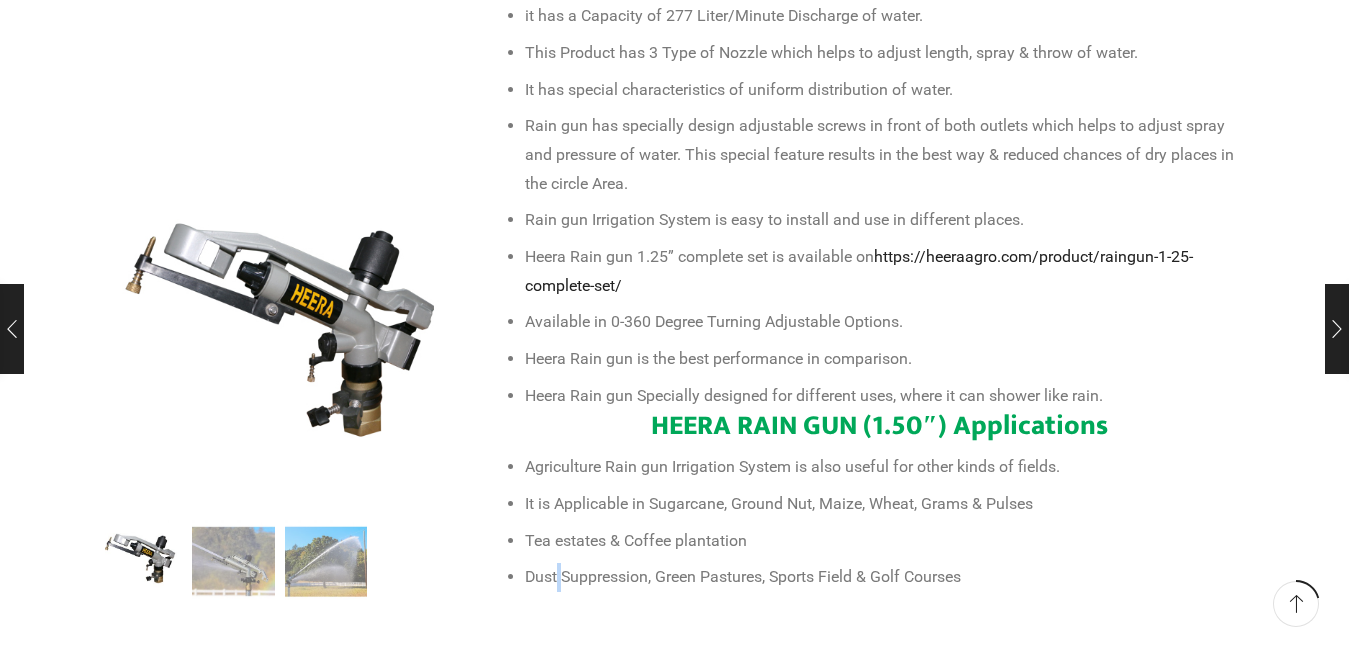 click on "Heera Rain gun is a high-quality type of sprinkler. Heera Rain gun is made with a heavy-duty material. Specially designed barrel & nozzles for a maximum possible throw of water to maximize performance. Rain gun is suitable for all kinds of climates & temperatures of India. Lightweight product with easy to install feature. Available in 1.50” inside round fitting option. With 4Kg Water Pressure, it can Spray water up to 200 feet (30-meter radius). it has a Capacity of 277 Liter/Minute Discharge of water. This Product has 3 Type of Nozzle which helps to adjust length, spray & throw of water. It has special characteristics of uniform distribution of water. Rain gun has specially design adjustable screws in front of both outlets which helps to adjust spray and pressure of water. This special feature results in the best way & reduced chances of dry places in the circle Area. Rain gun Irrigation System is easy to install and use in different places. Heera Rain gun 1.25” complete set is available on" at bounding box center (870, 154) 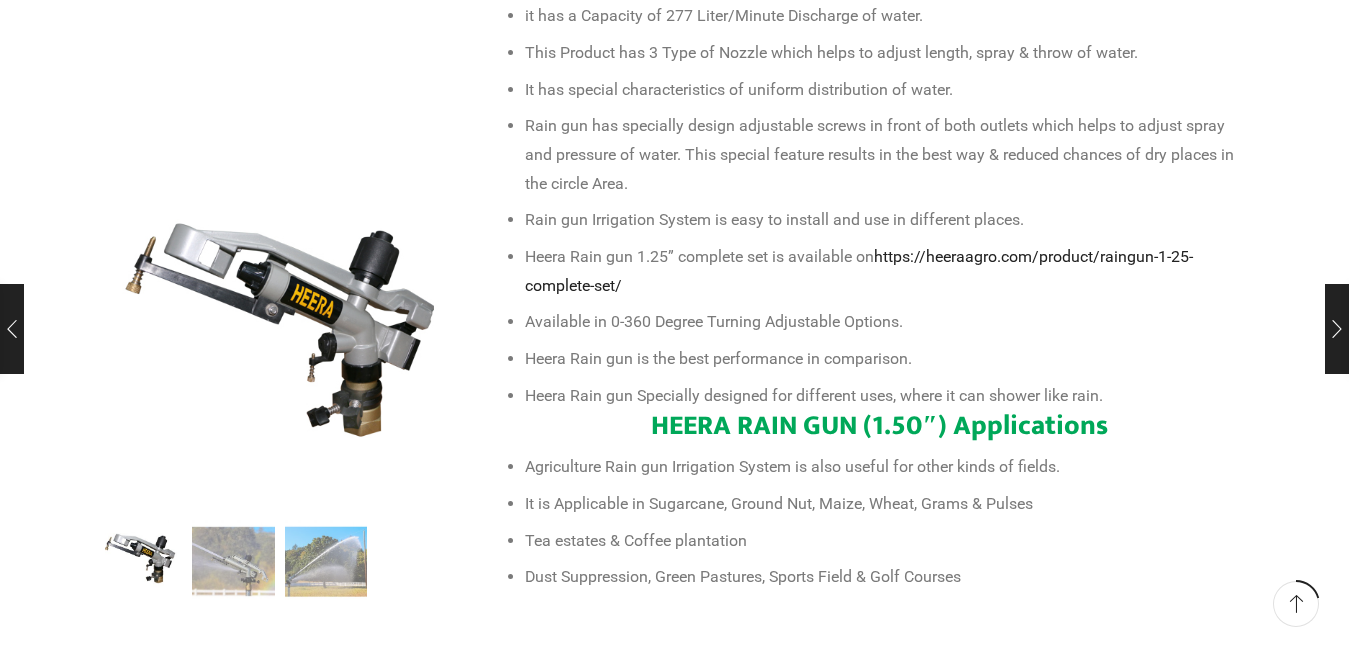 click on "Tea estates & Coffee plantation" at bounding box center [880, 541] 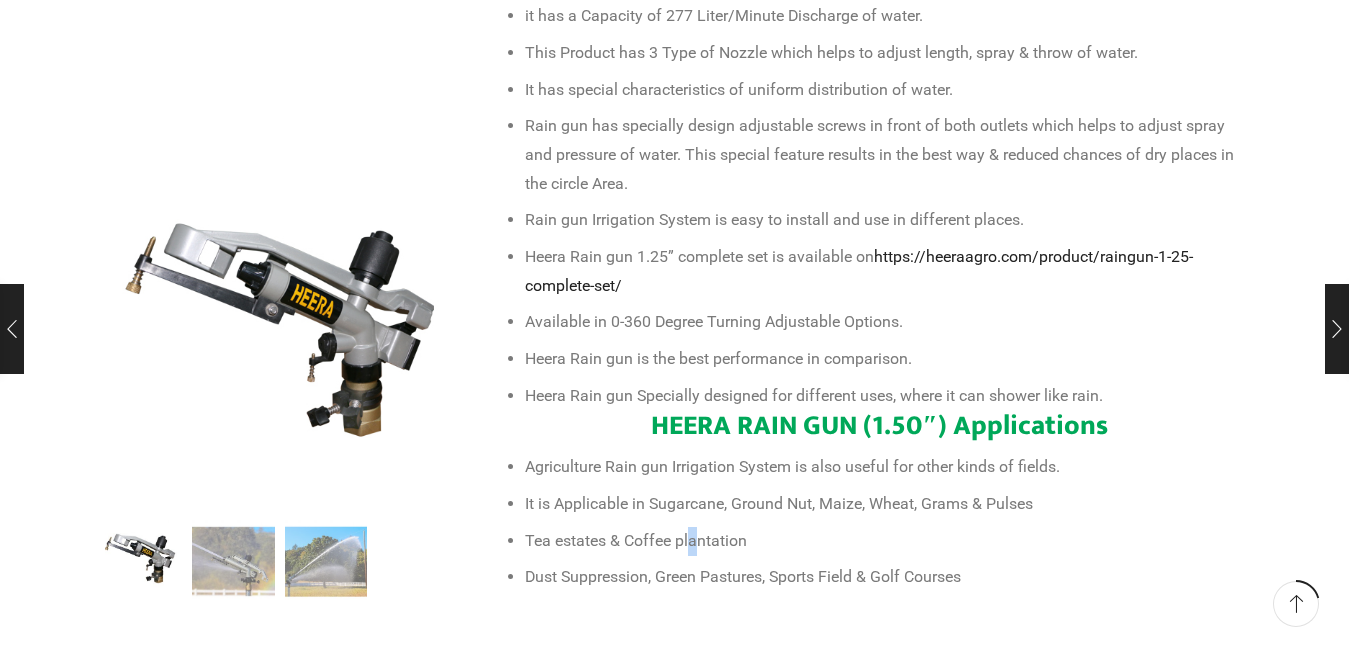 drag, startPoint x: 693, startPoint y: 551, endPoint x: 597, endPoint y: 567, distance: 97.3242 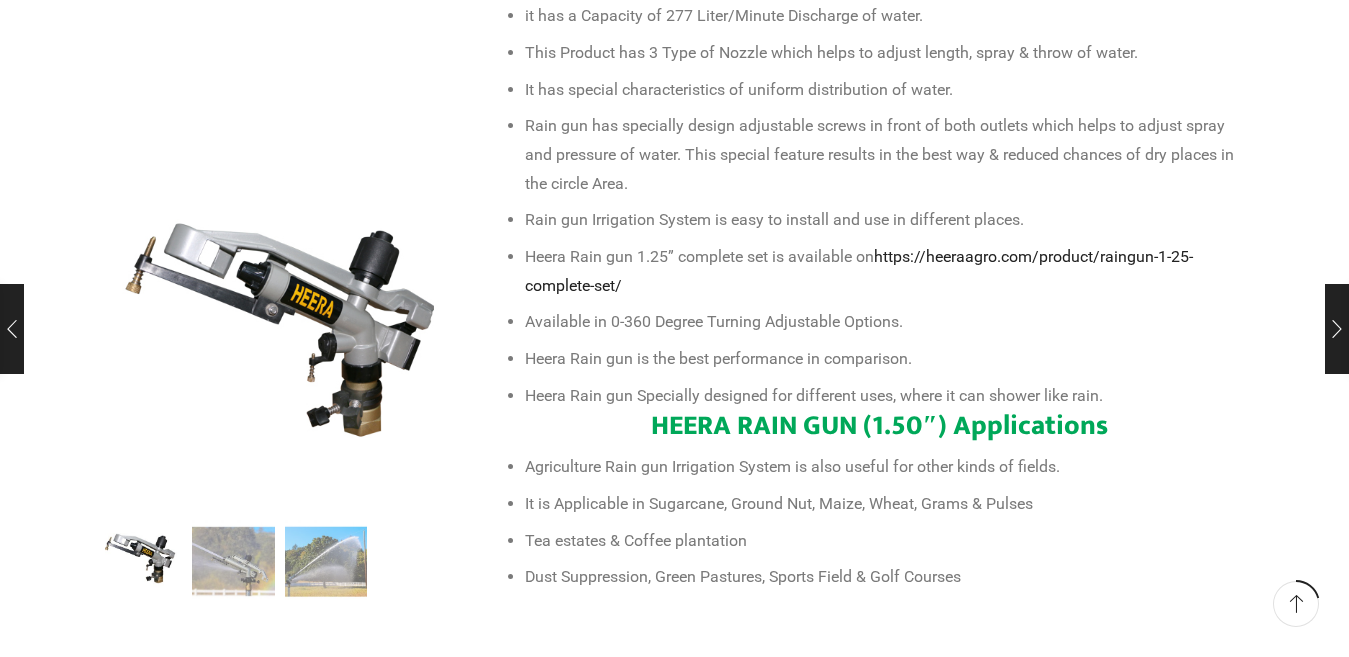 click on "Dust Suppression, Green Pastures, Sports Field & Golf Courses" at bounding box center (880, 577) 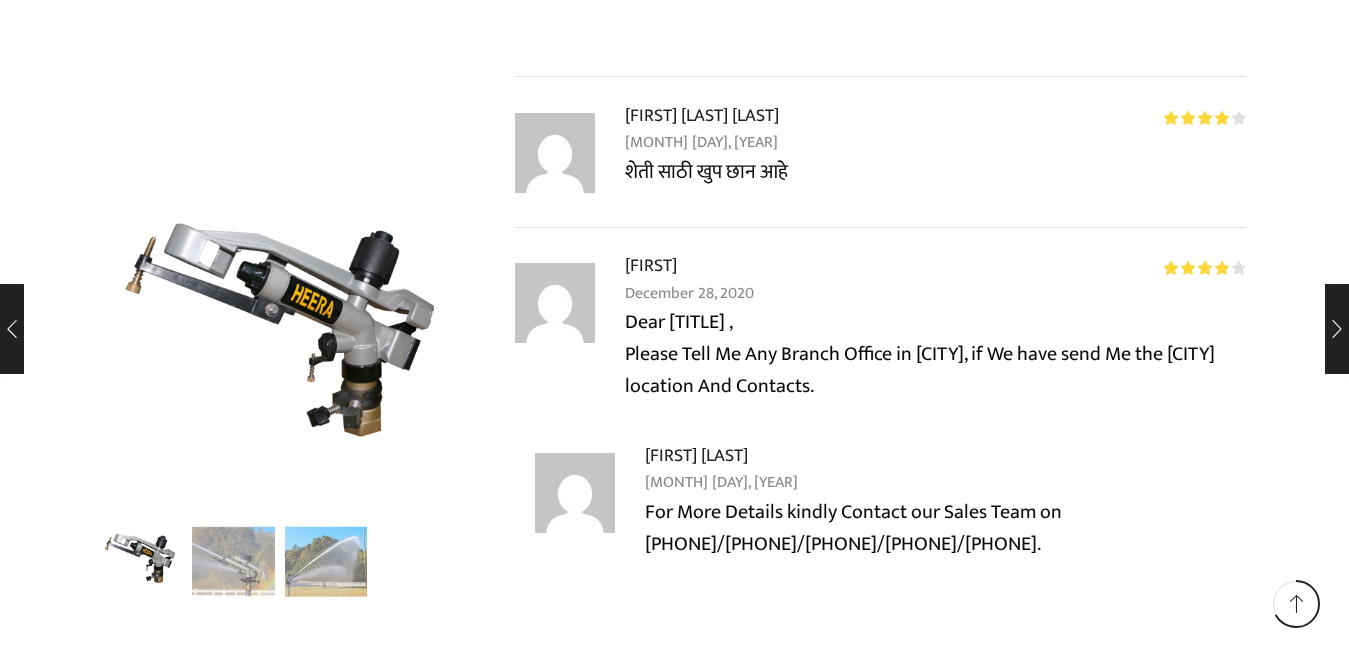 scroll, scrollTop: 3000, scrollLeft: 0, axis: vertical 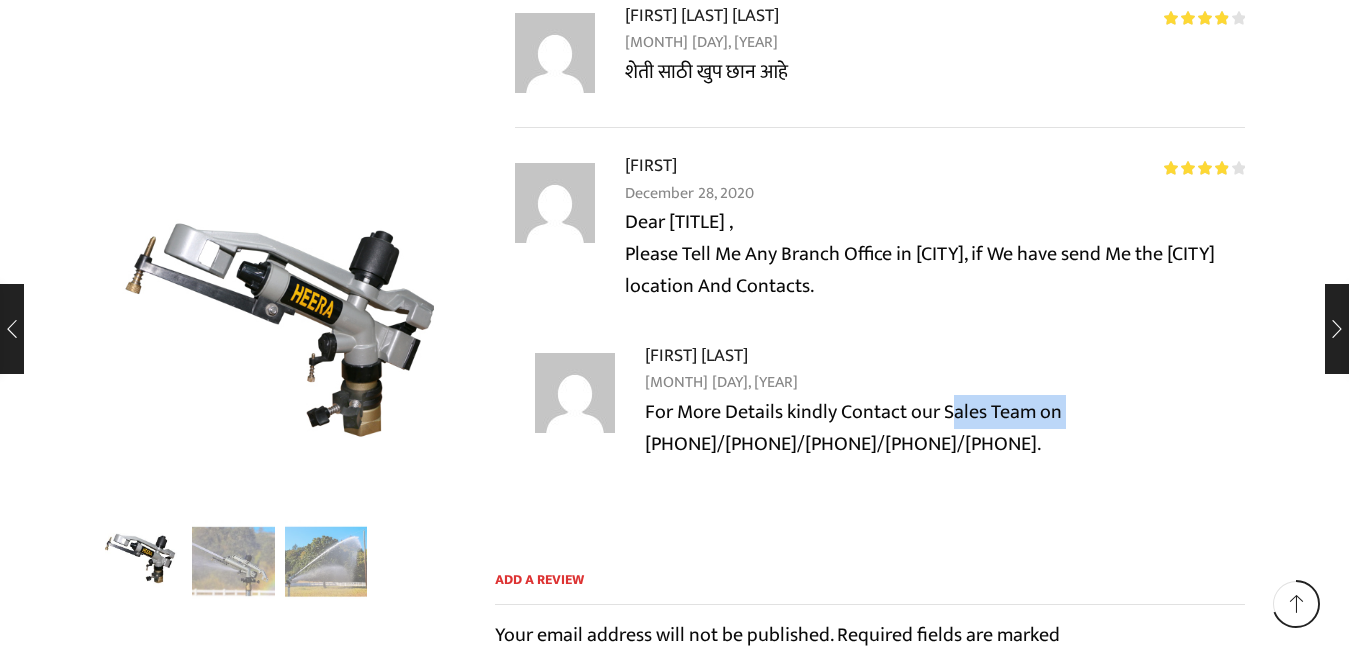 drag, startPoint x: 649, startPoint y: 446, endPoint x: 952, endPoint y: 426, distance: 303.65936 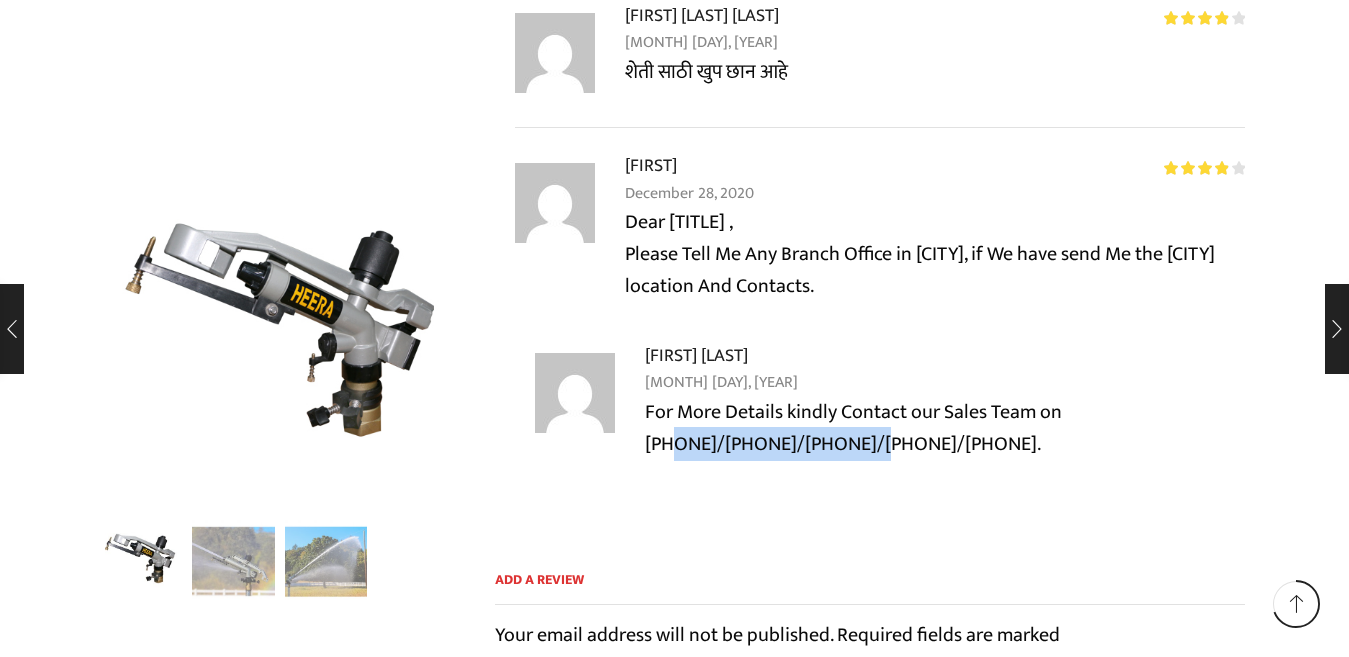 drag, startPoint x: 875, startPoint y: 445, endPoint x: 668, endPoint y: 458, distance: 207.4078 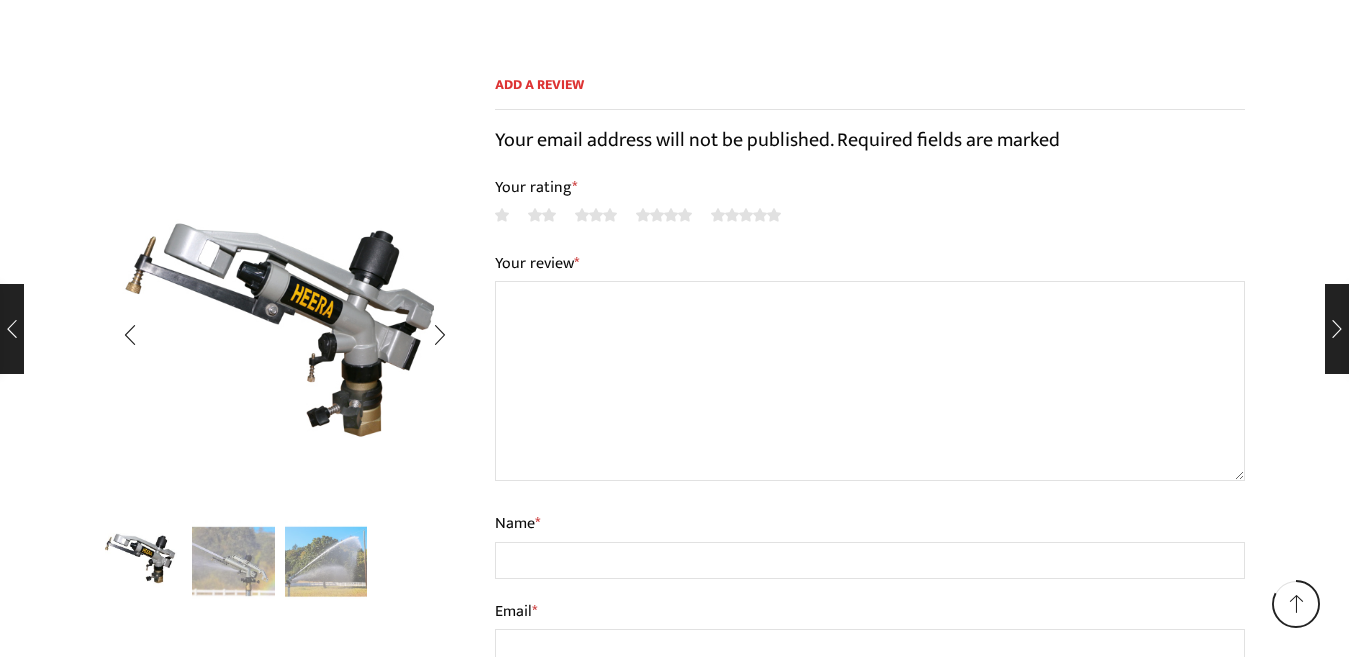 scroll, scrollTop: 3600, scrollLeft: 0, axis: vertical 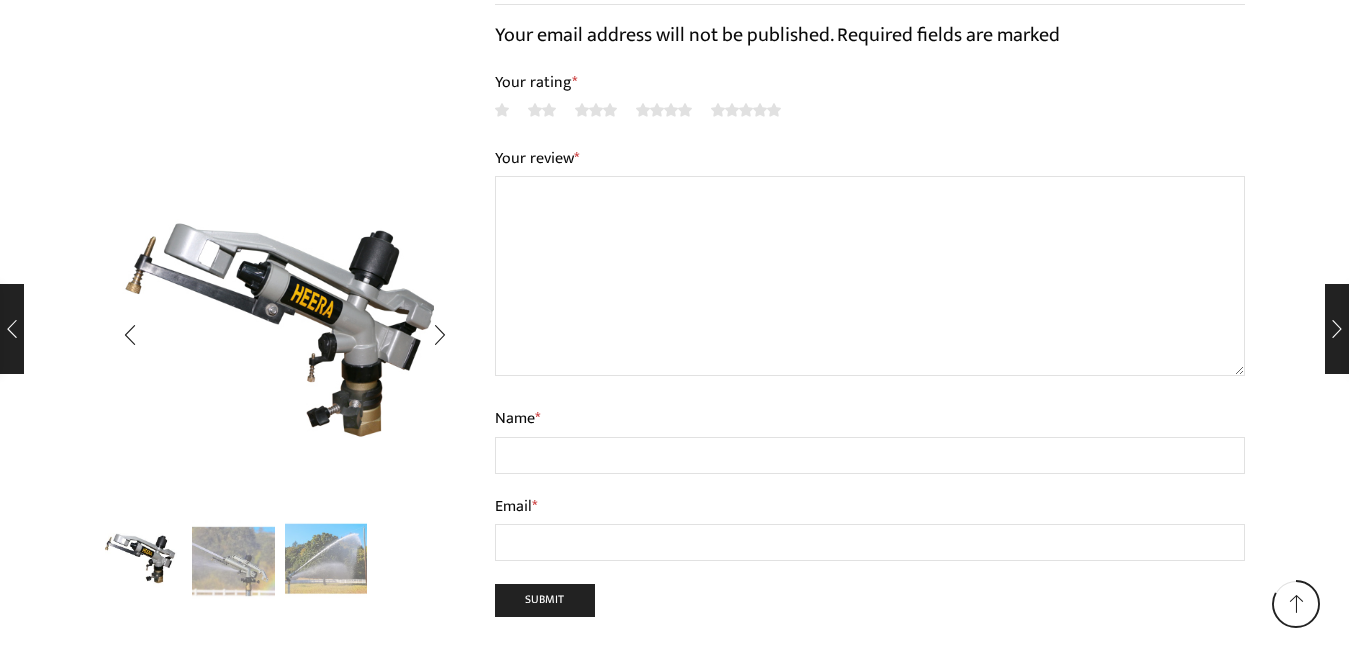 click at bounding box center [326, 558] 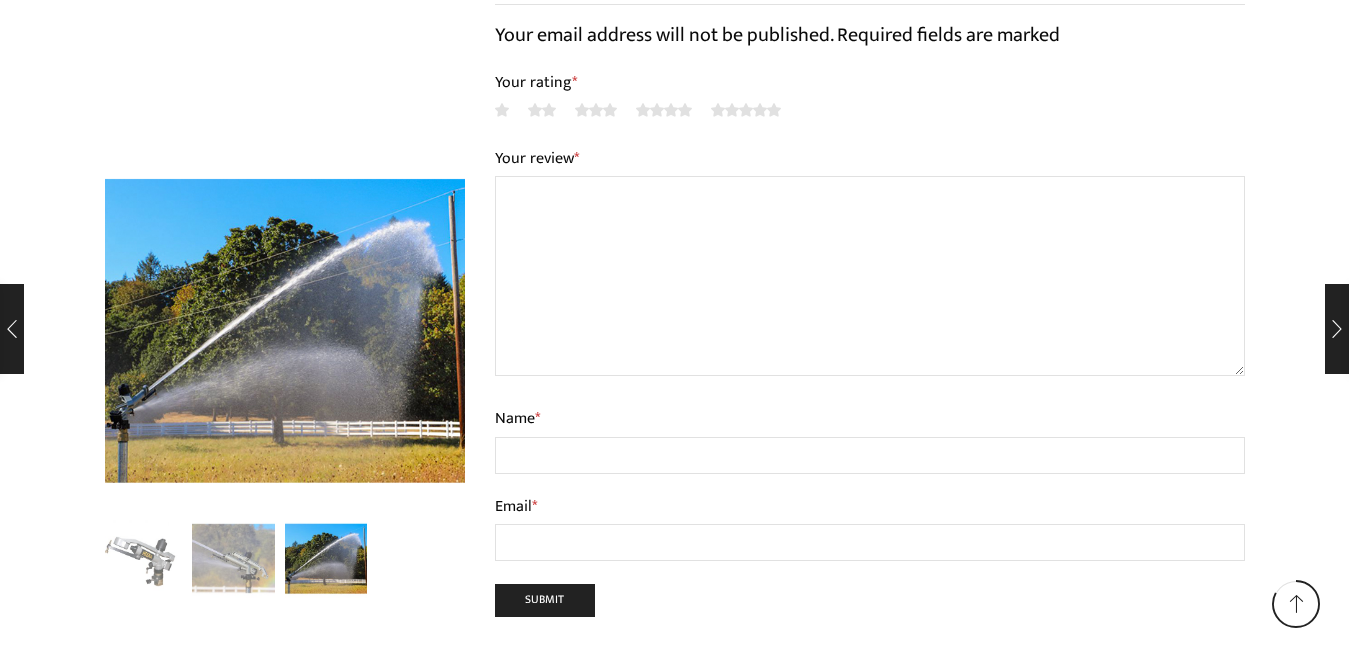 click at bounding box center [233, 558] 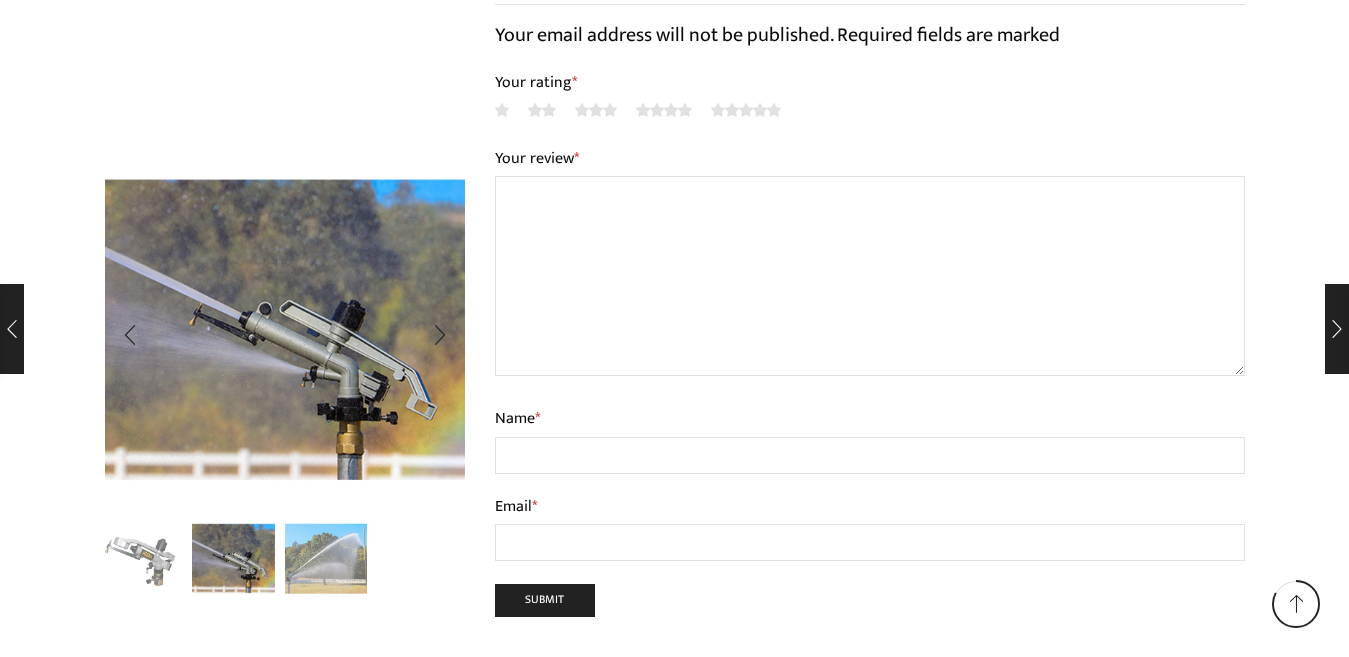 click at bounding box center [326, 558] 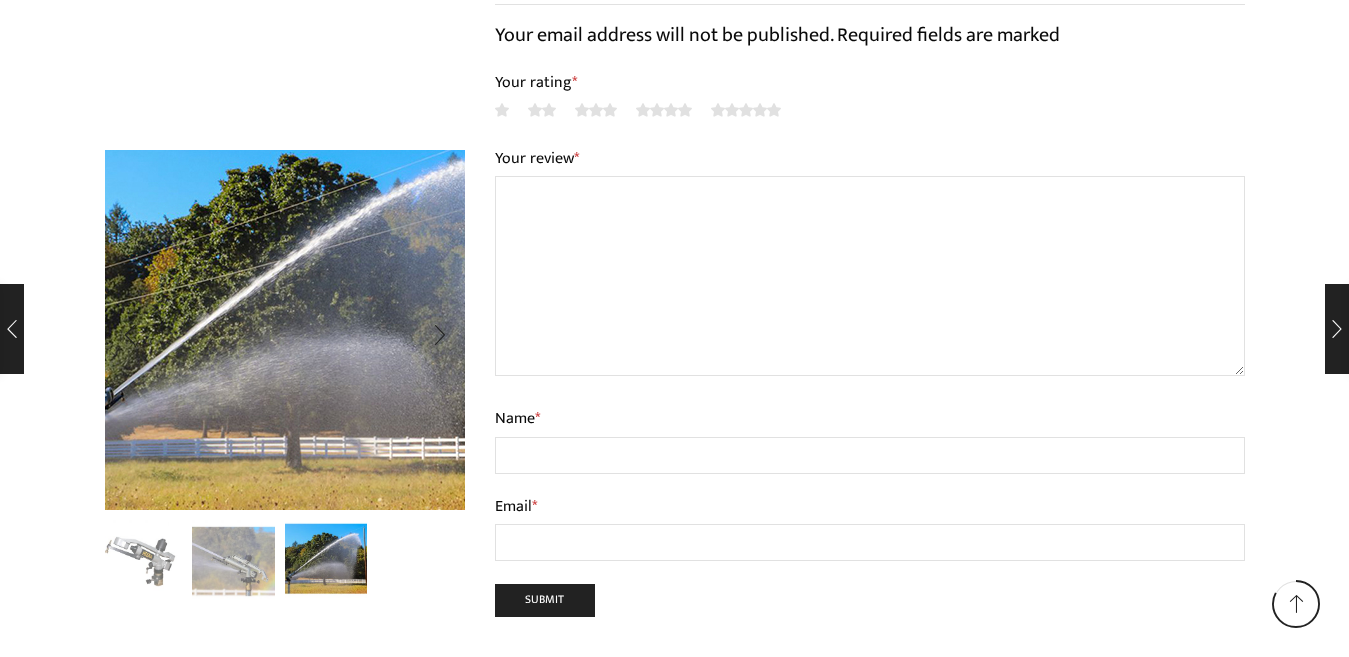 click at bounding box center (303, 311) 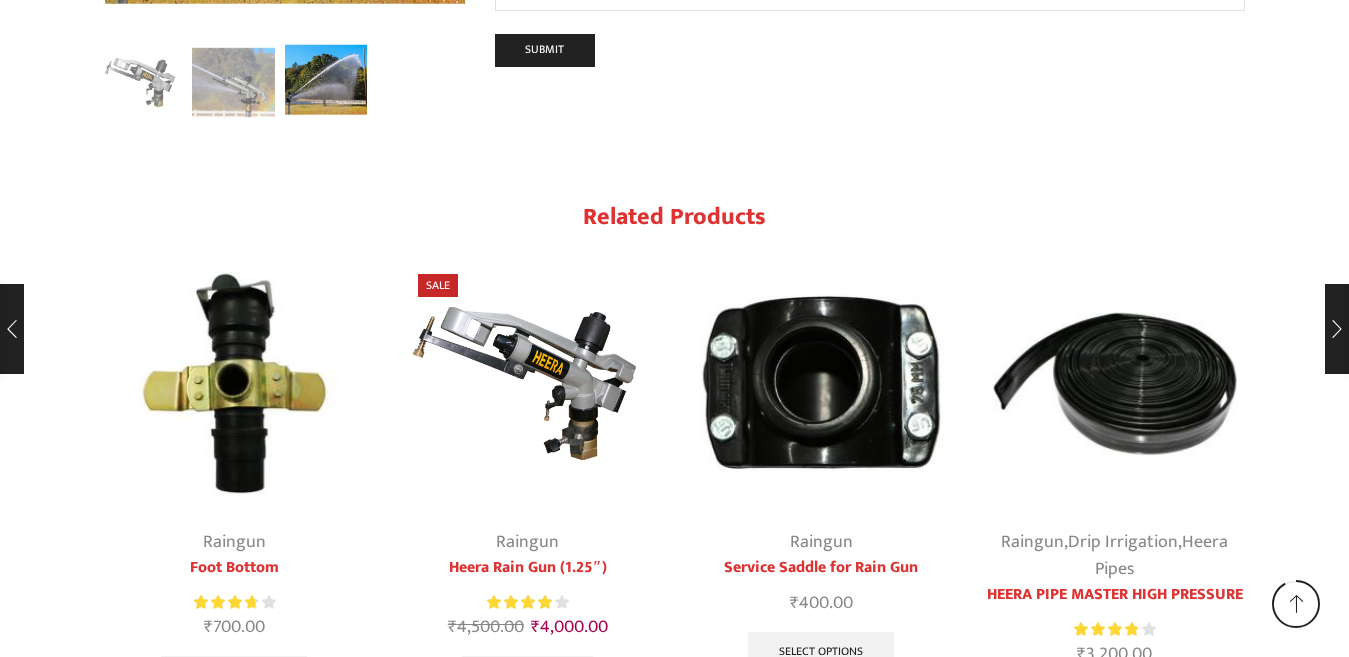 scroll, scrollTop: 4300, scrollLeft: 0, axis: vertical 